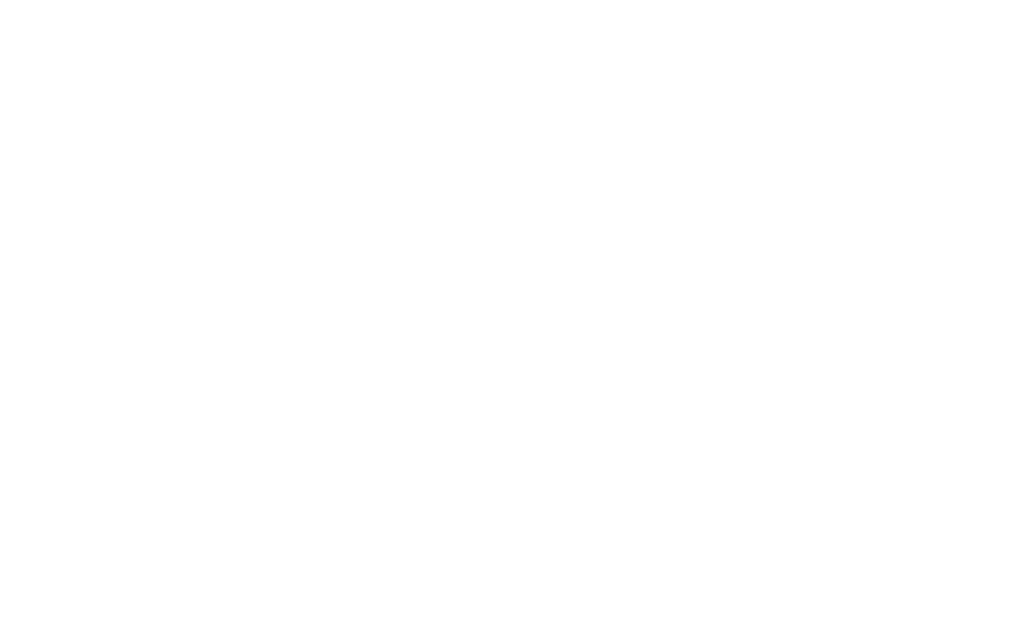 scroll, scrollTop: 0, scrollLeft: 0, axis: both 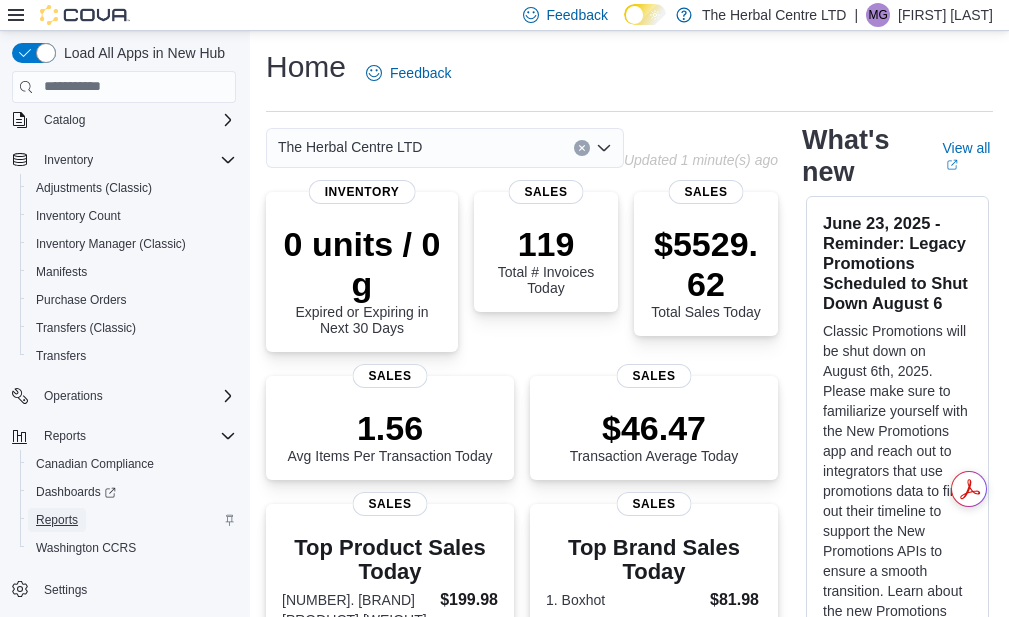 click on "Reports" at bounding box center (57, 520) 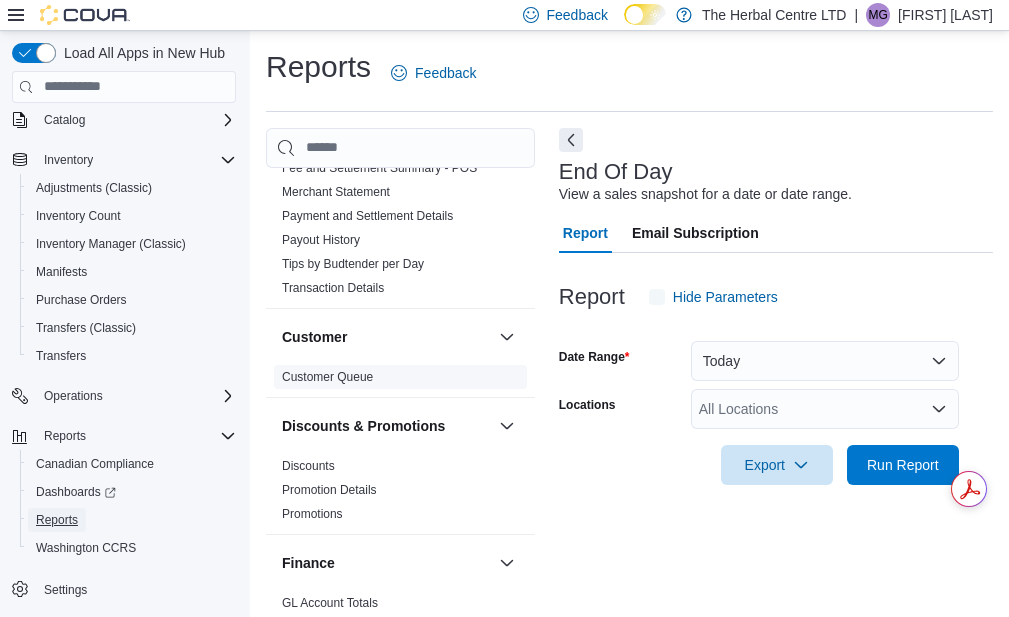 scroll, scrollTop: 456, scrollLeft: 0, axis: vertical 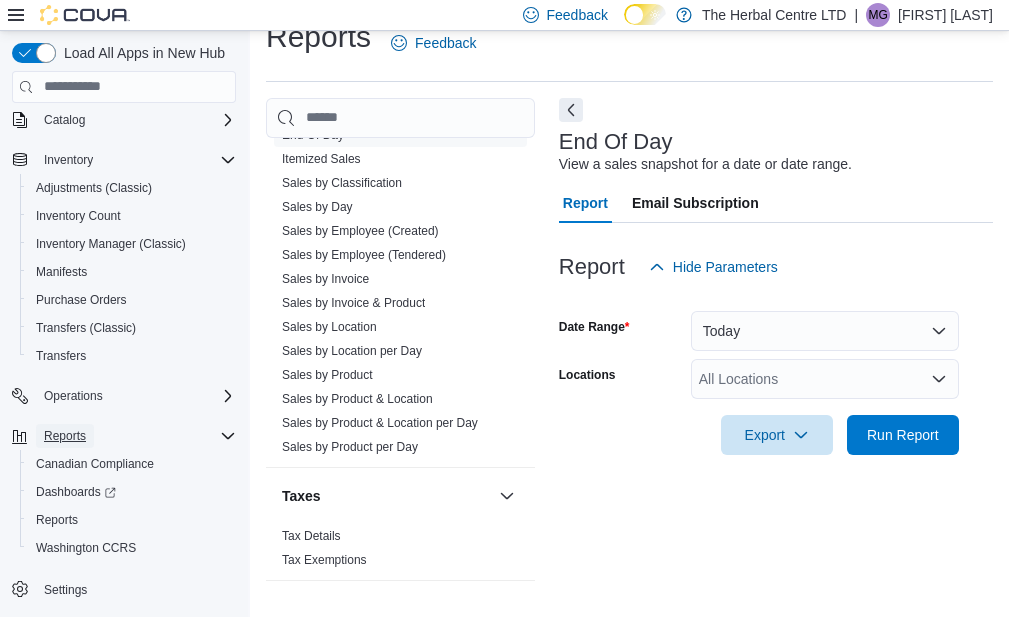 click on "Reports" at bounding box center (65, 436) 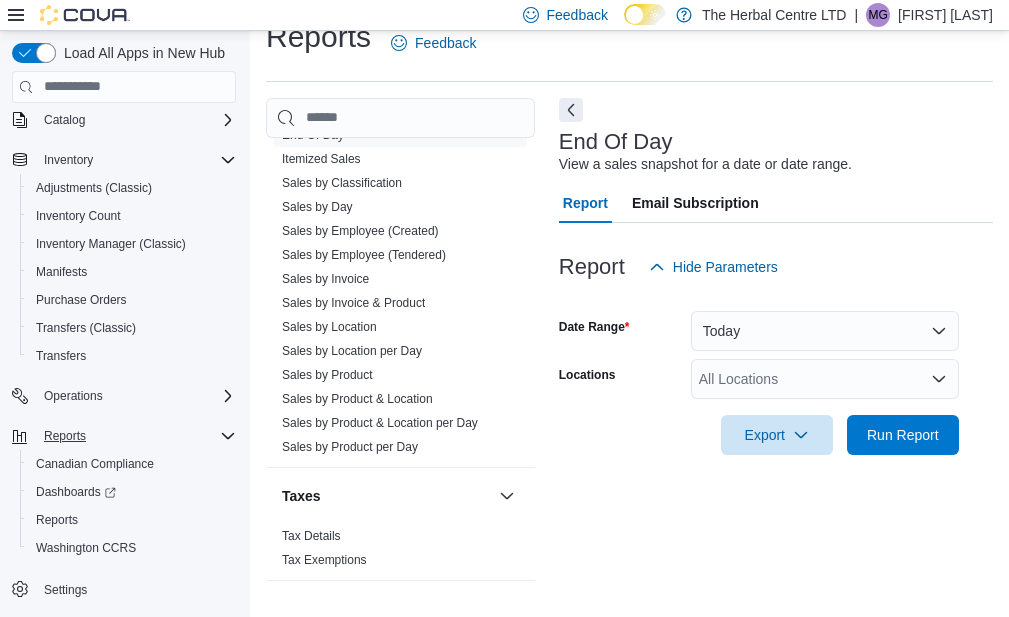 scroll, scrollTop: 19, scrollLeft: 0, axis: vertical 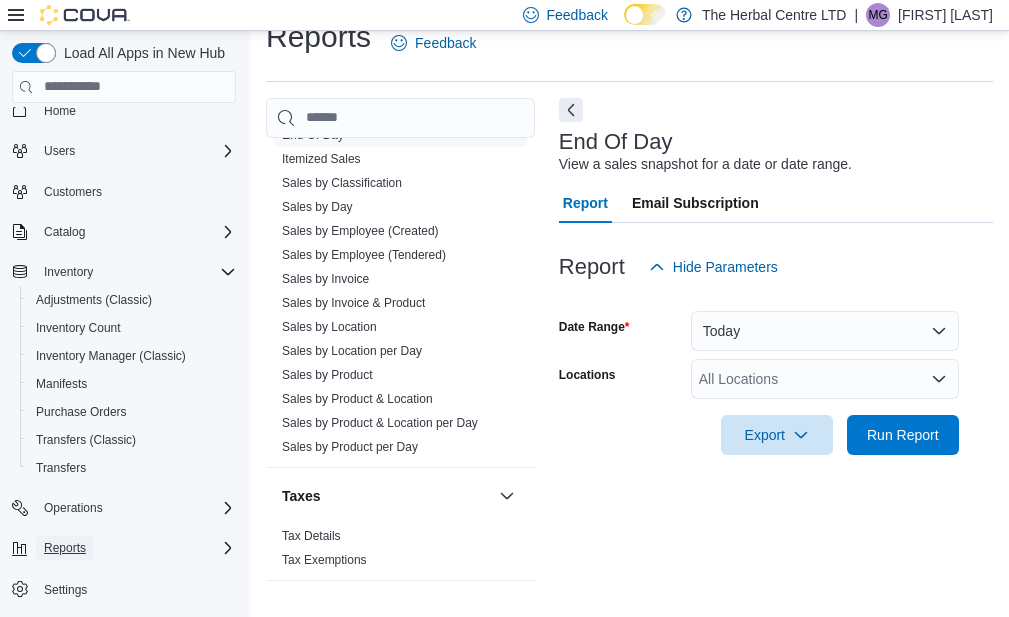 click on "Reports" at bounding box center (65, 548) 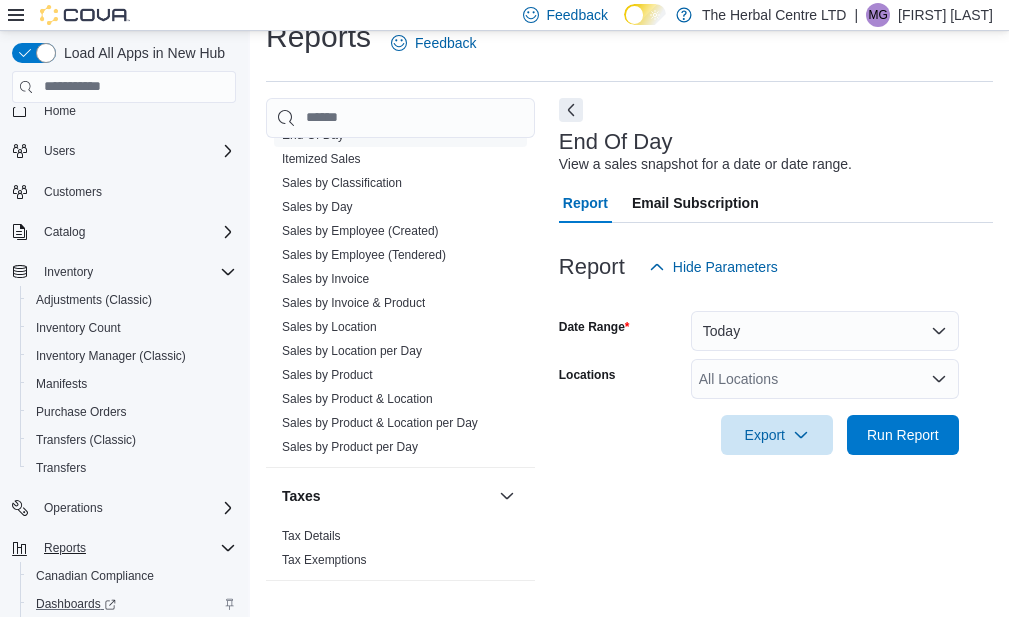 scroll, scrollTop: 131, scrollLeft: 0, axis: vertical 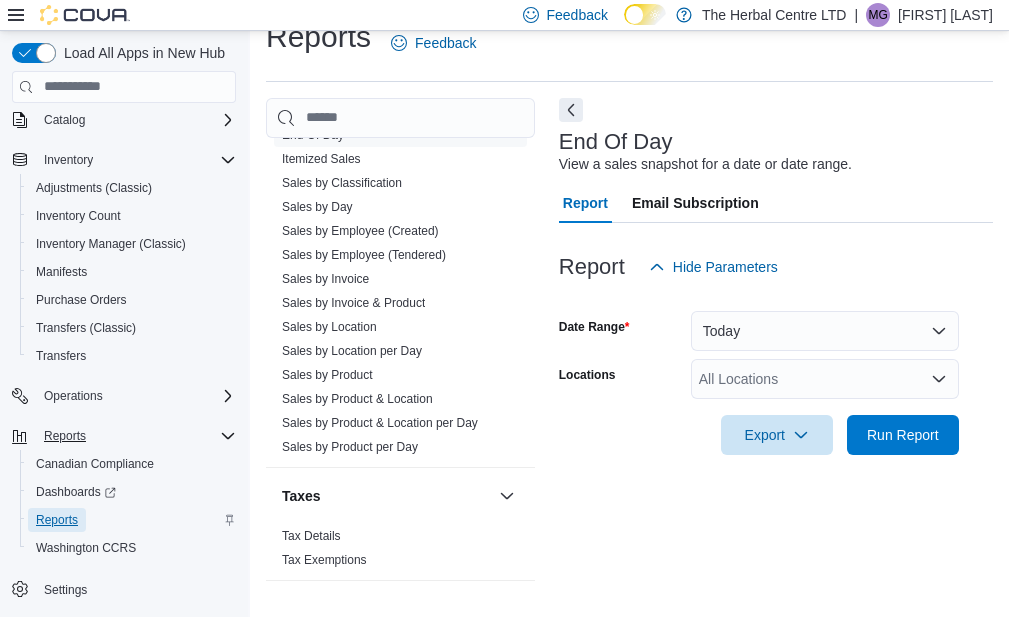 click on "Reports" at bounding box center (57, 520) 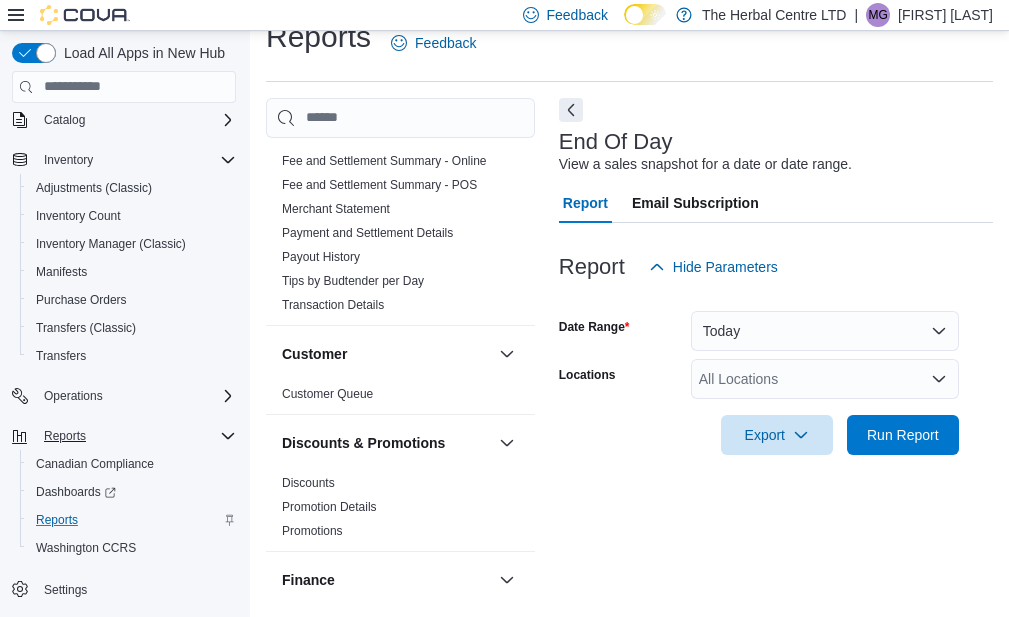 scroll, scrollTop: 0, scrollLeft: 0, axis: both 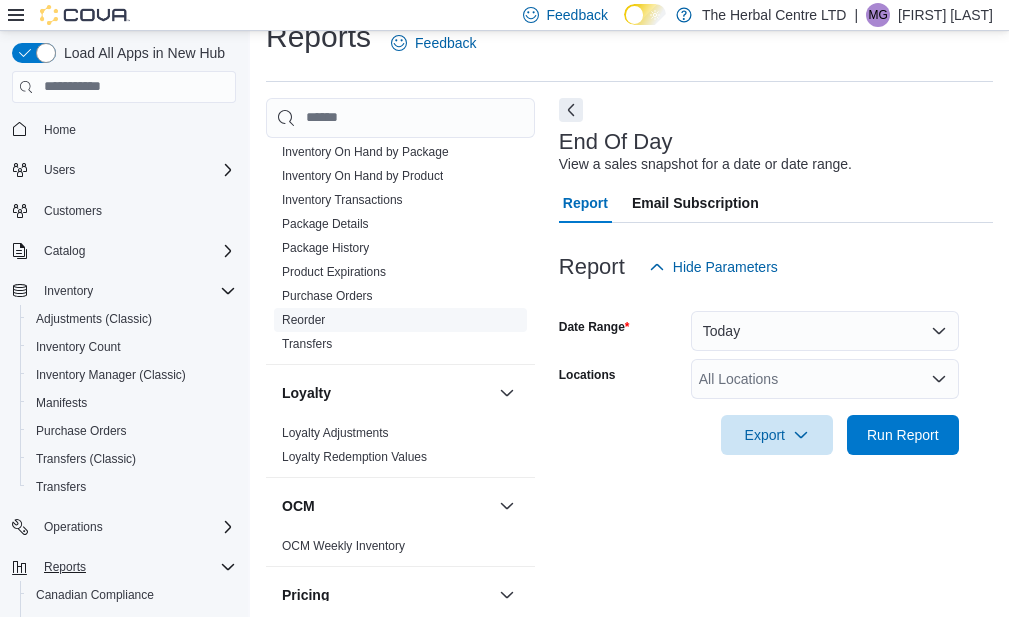 click on "Reorder" at bounding box center (303, 320) 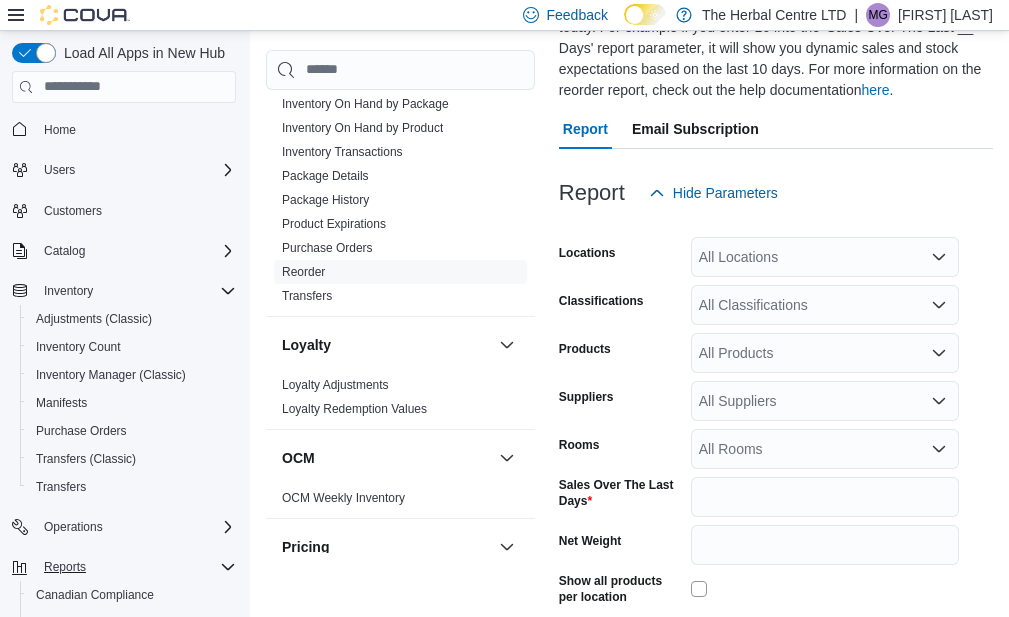 scroll, scrollTop: 272, scrollLeft: 0, axis: vertical 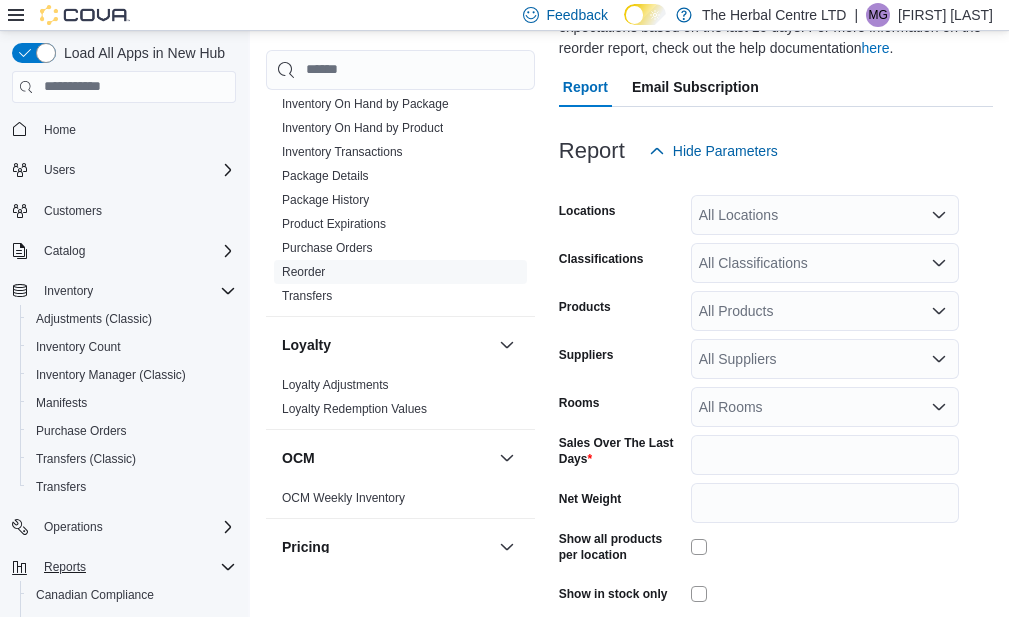 click on "All Locations" at bounding box center [825, 215] 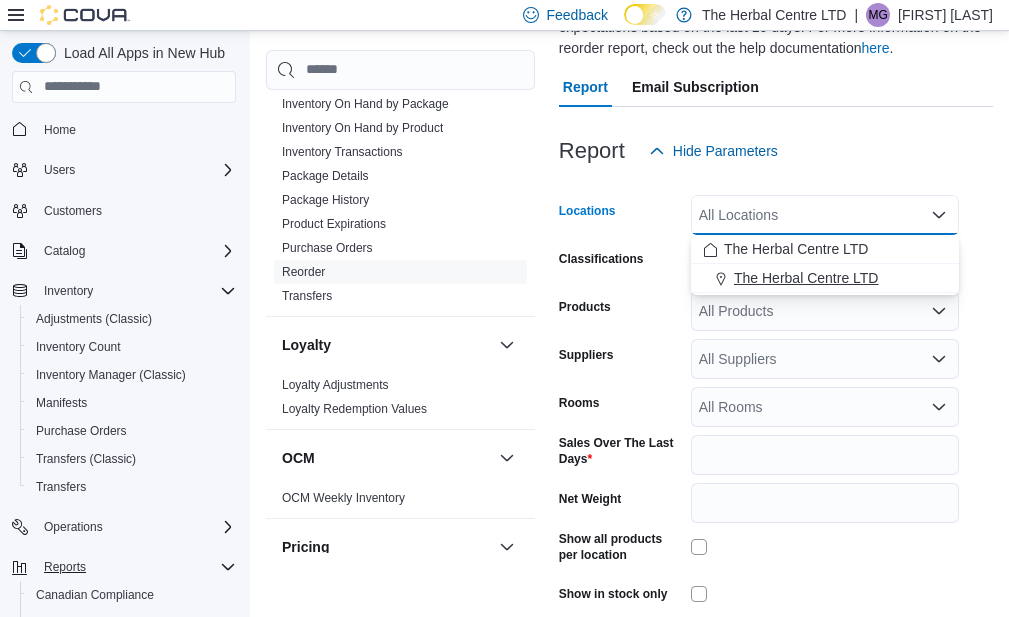 click on "The Herbal Centre LTD" at bounding box center (806, 278) 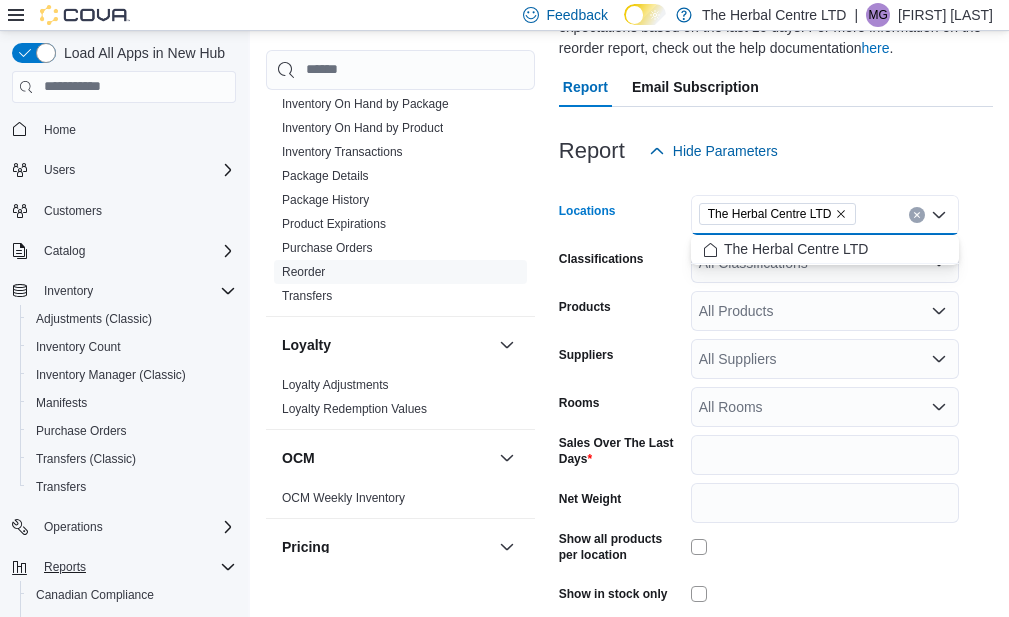 click on "Report Hide Parameters" at bounding box center (776, 151) 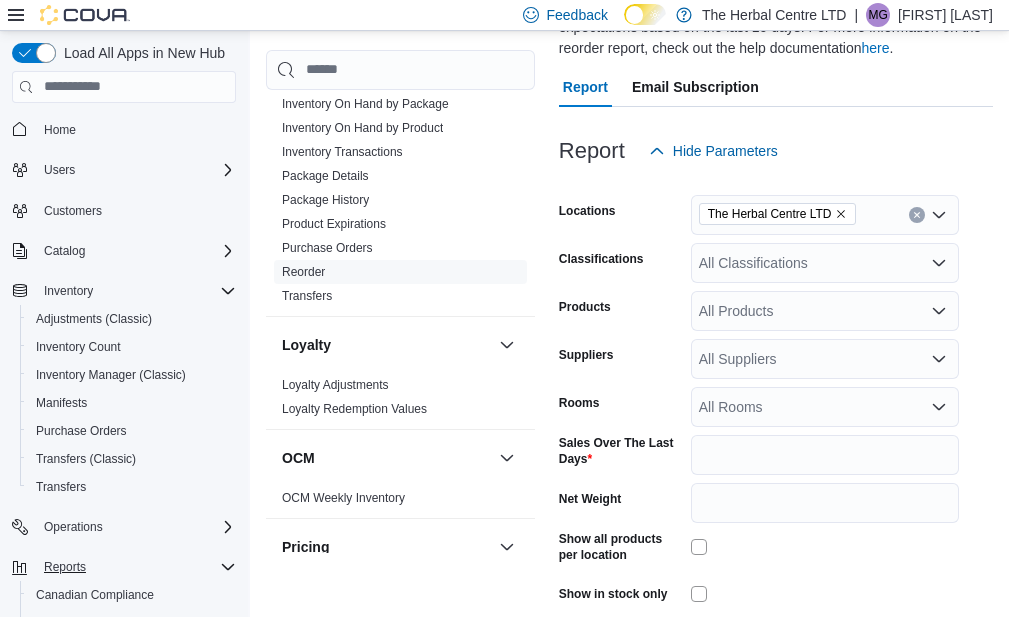 click on "All Classifications" at bounding box center [825, 263] 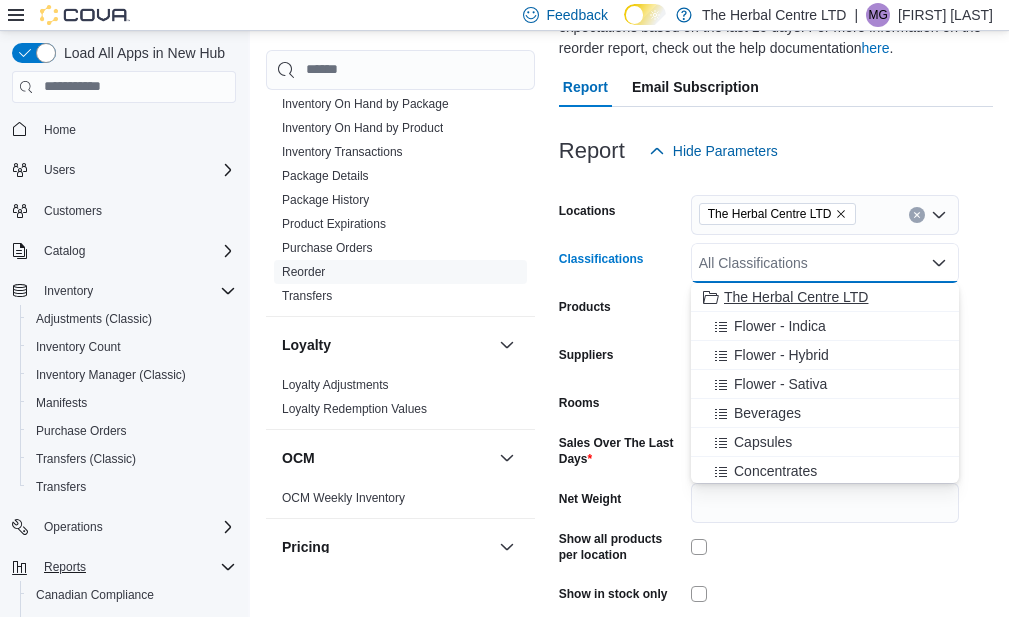 click on "The Herbal Centre LTD" at bounding box center [825, 297] 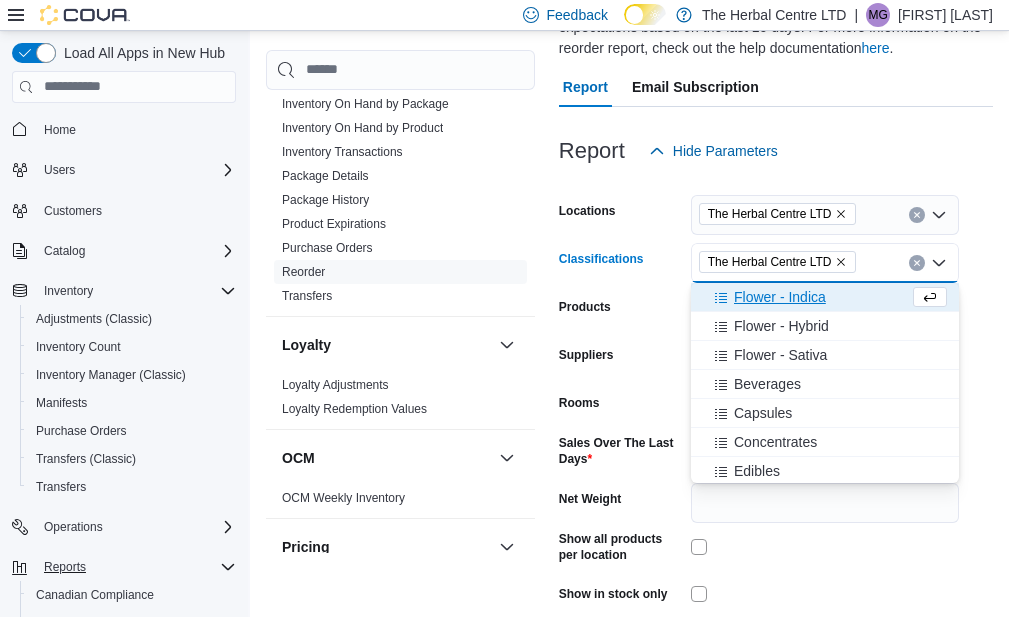 click on "Flower - Indica" at bounding box center [780, 297] 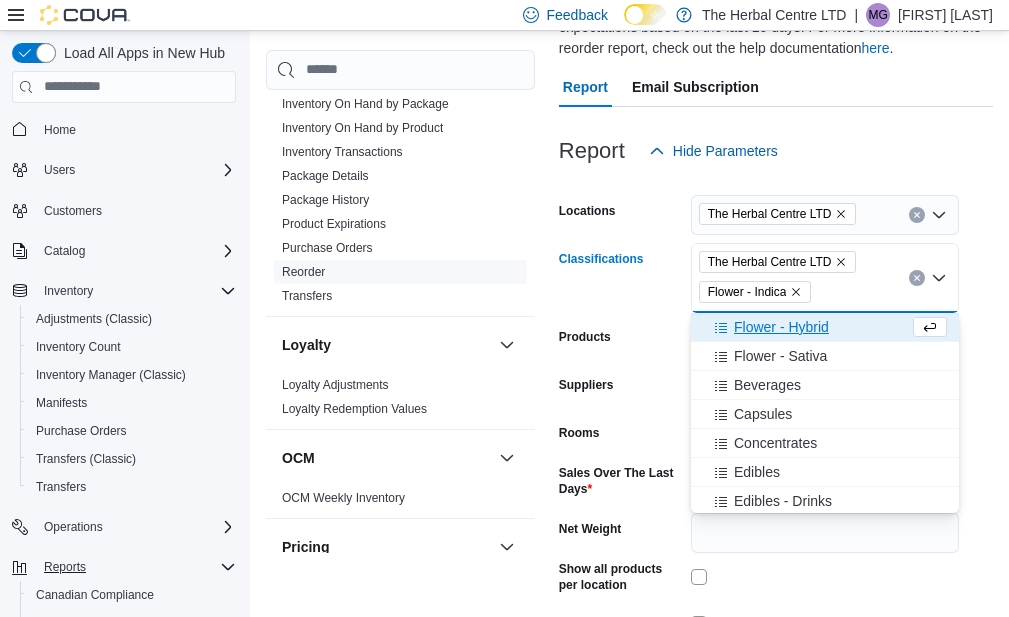 click on "Flower - Hybrid" at bounding box center [781, 327] 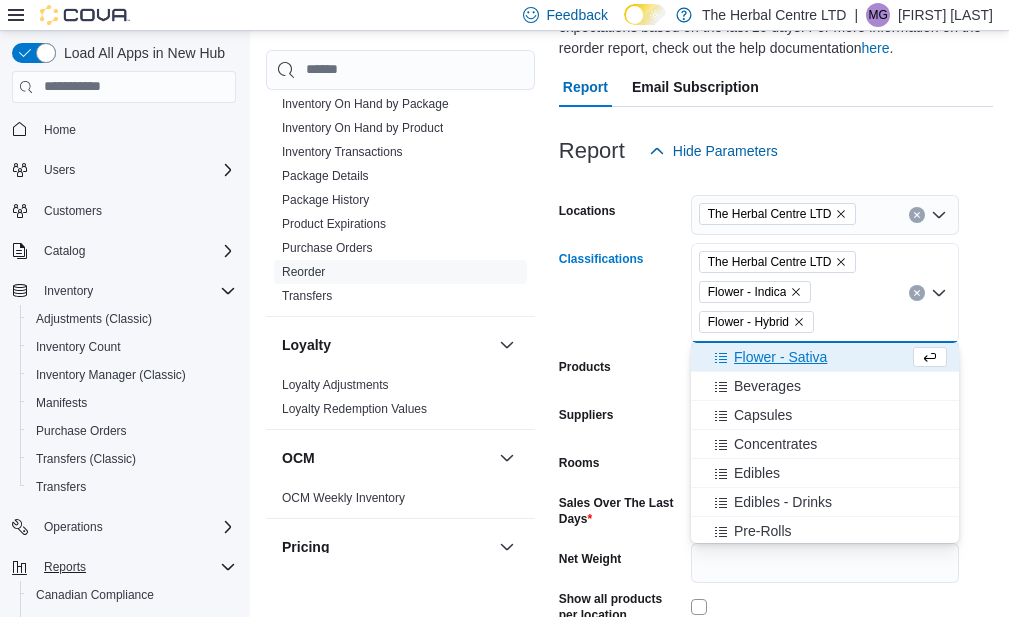 click on "Flower - Sativa" at bounding box center [780, 357] 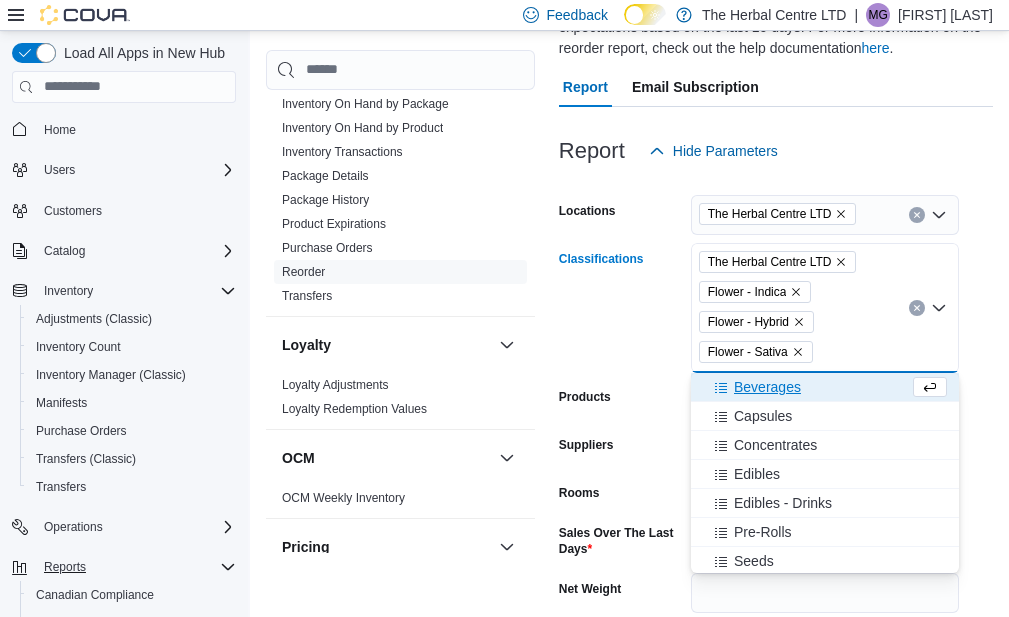 drag, startPoint x: 751, startPoint y: 390, endPoint x: 751, endPoint y: 401, distance: 11 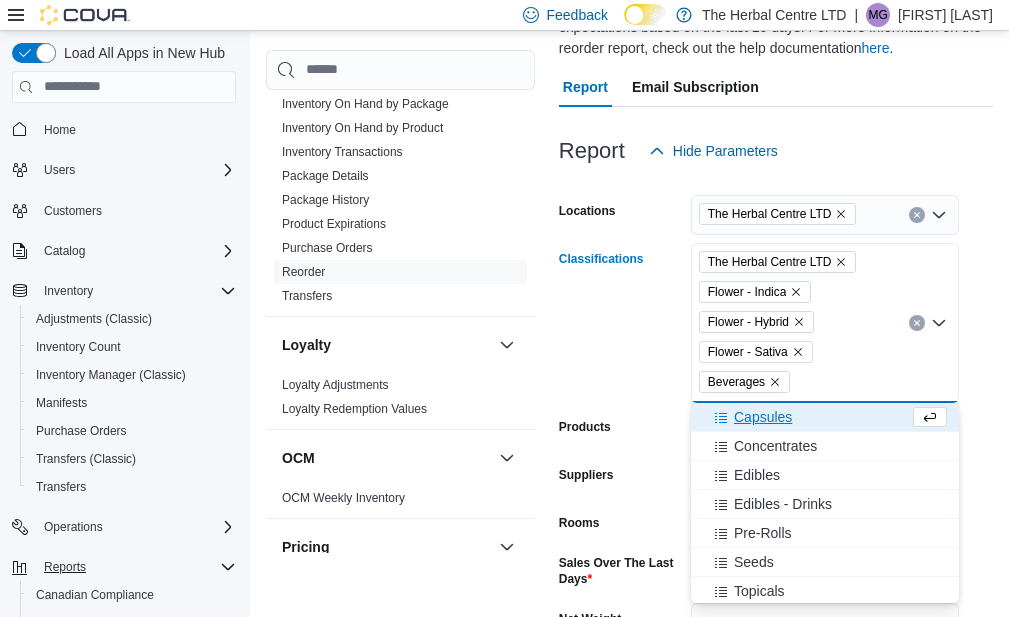 click on "Capsules" at bounding box center (825, 417) 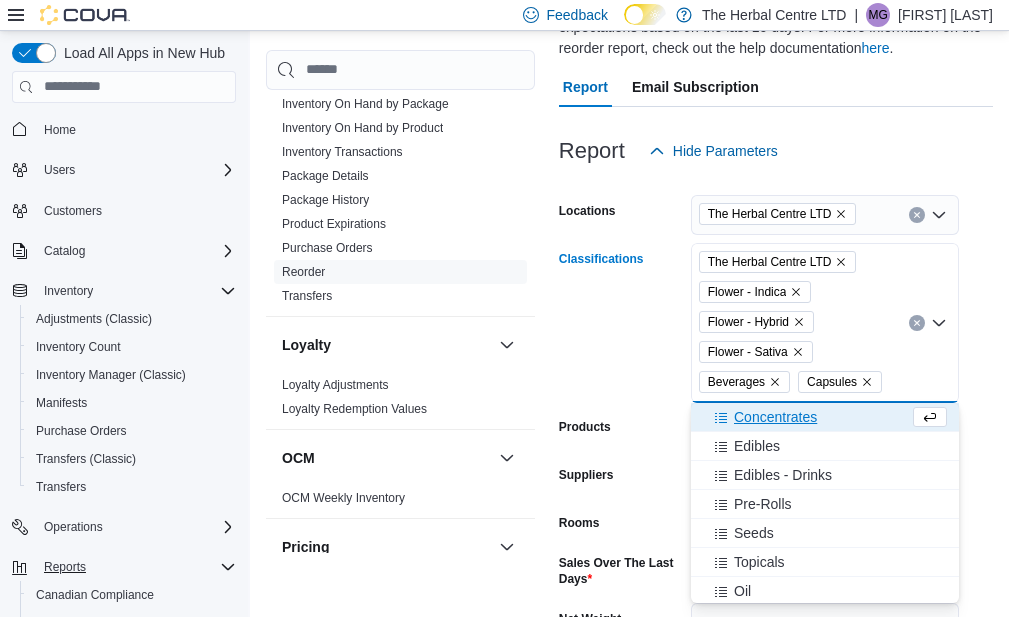 click on "Edibles" at bounding box center (757, 446) 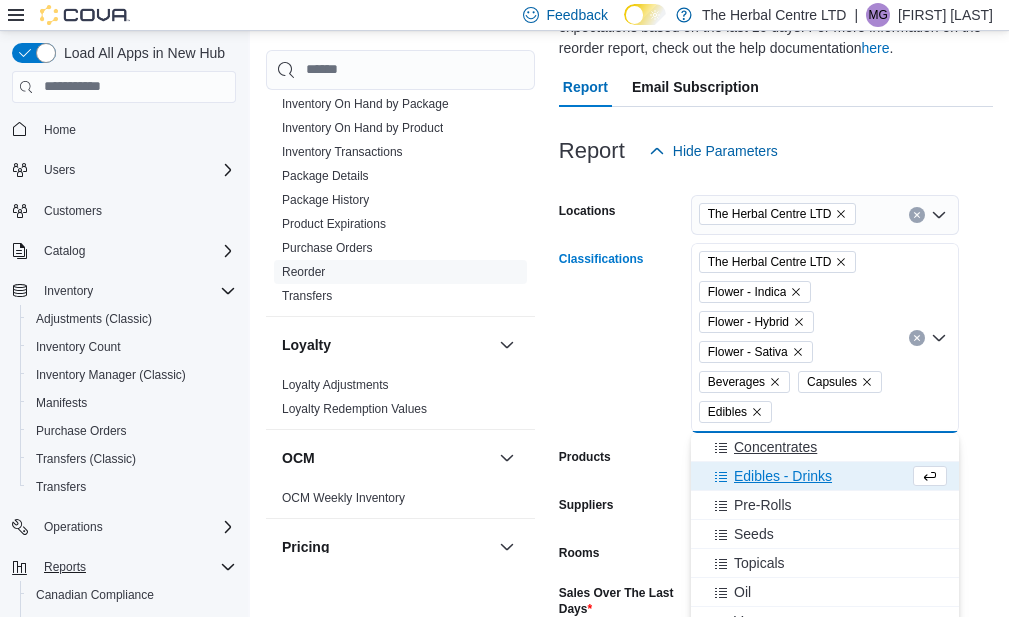 click on "Concentrates" at bounding box center [775, 447] 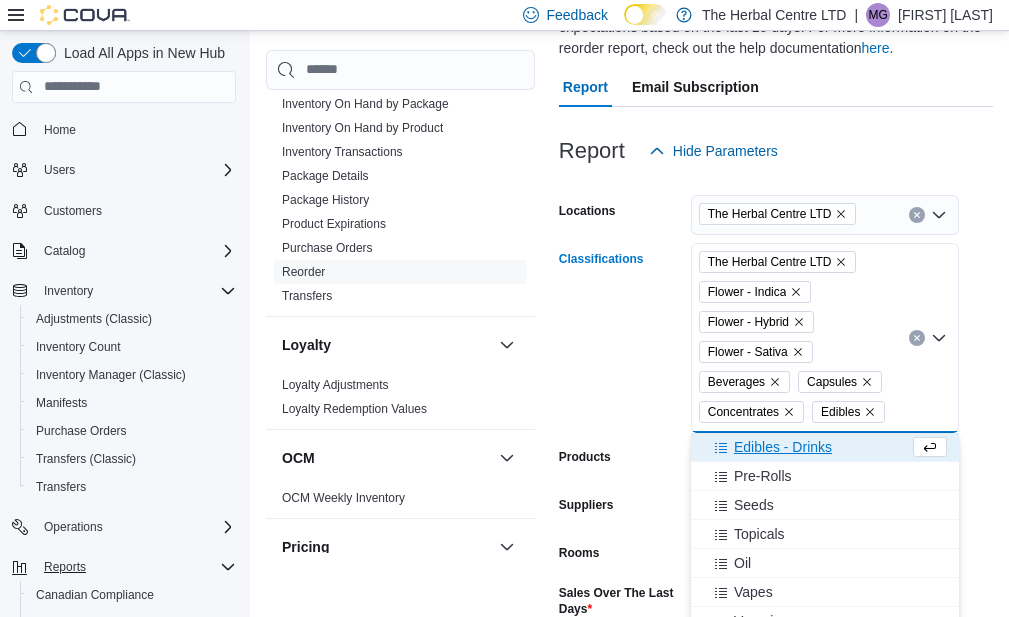 click on "Pre-Rolls" at bounding box center [763, 476] 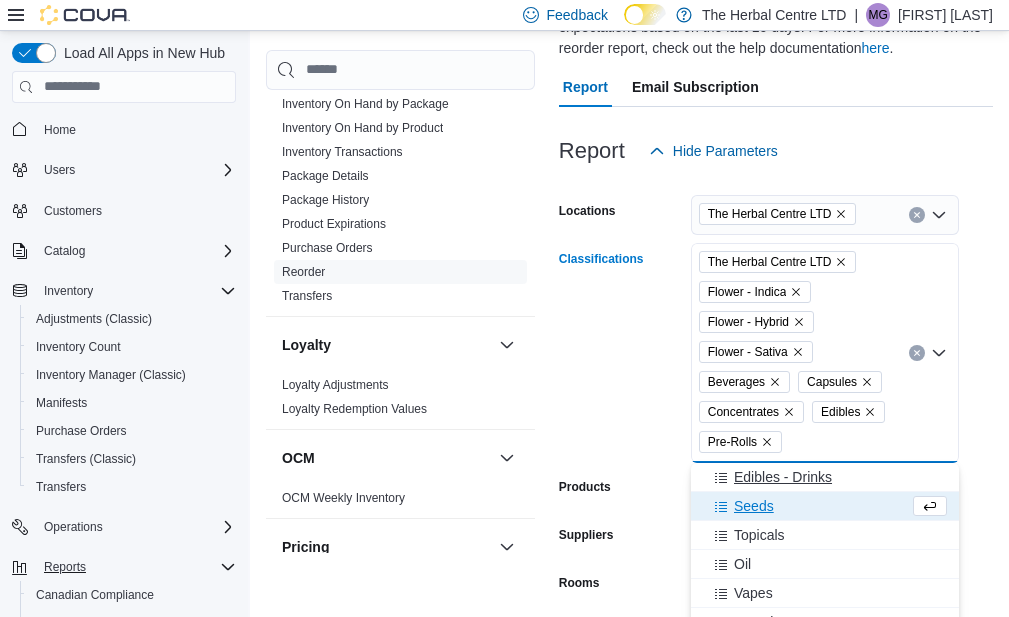 click on "Edibles - Drinks" at bounding box center [783, 477] 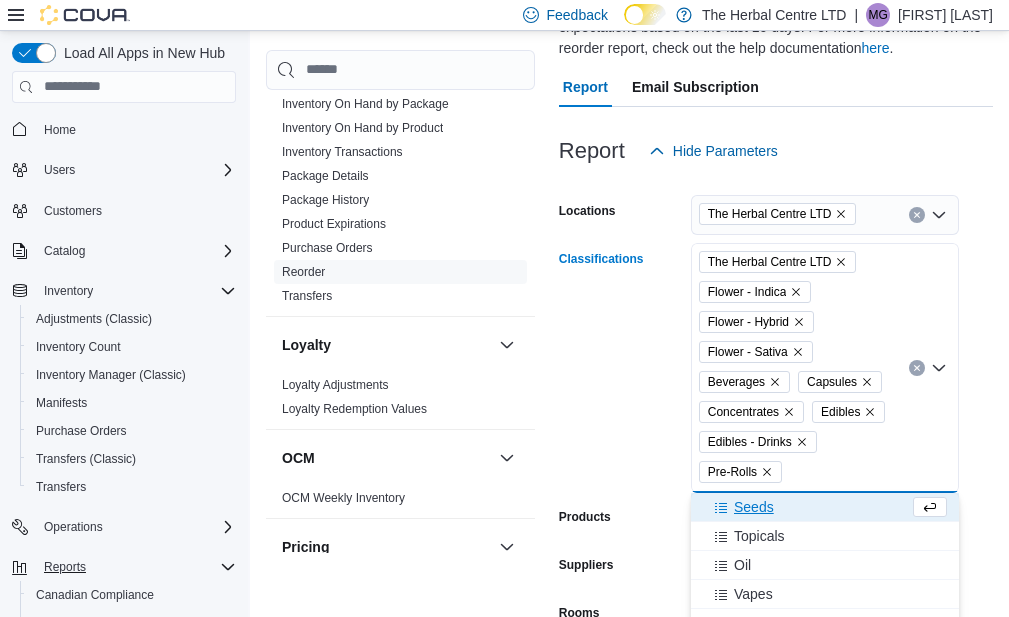 click on "Seeds" at bounding box center [754, 507] 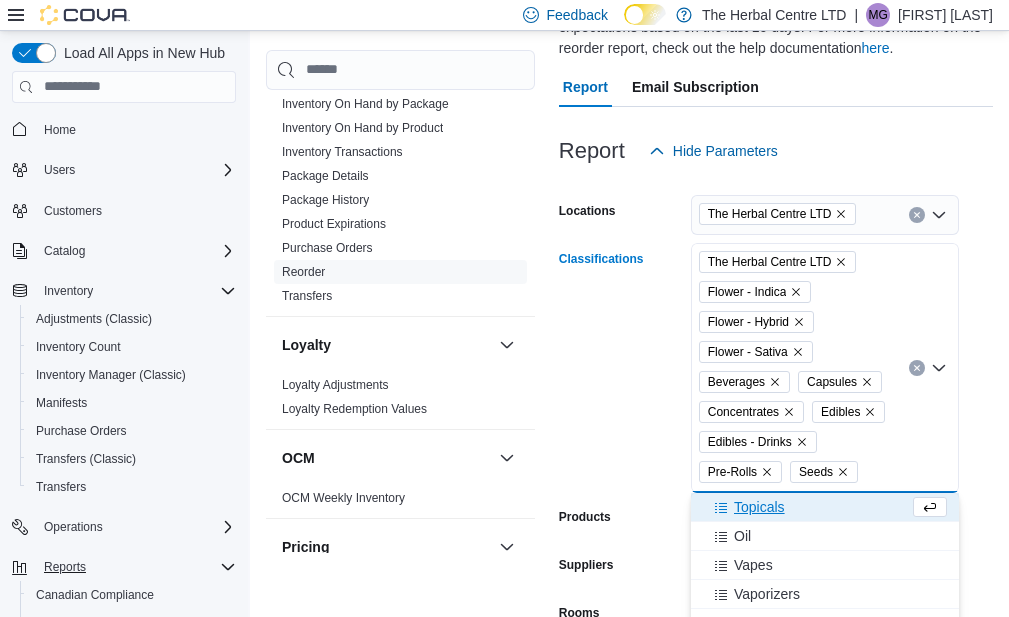 click on "Oil" at bounding box center (825, 536) 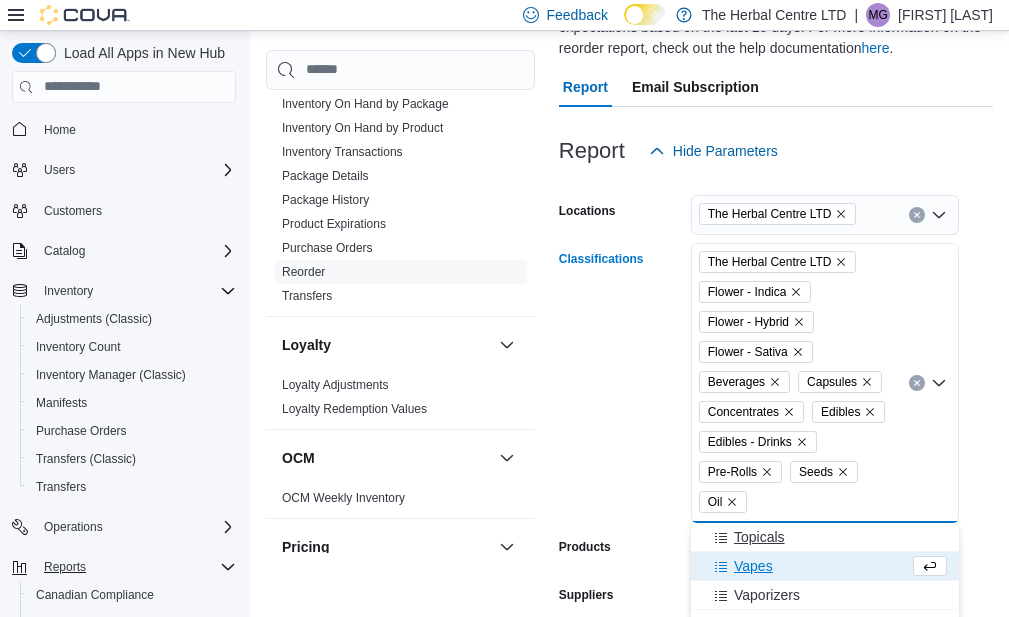 click on "Topicals" at bounding box center (759, 537) 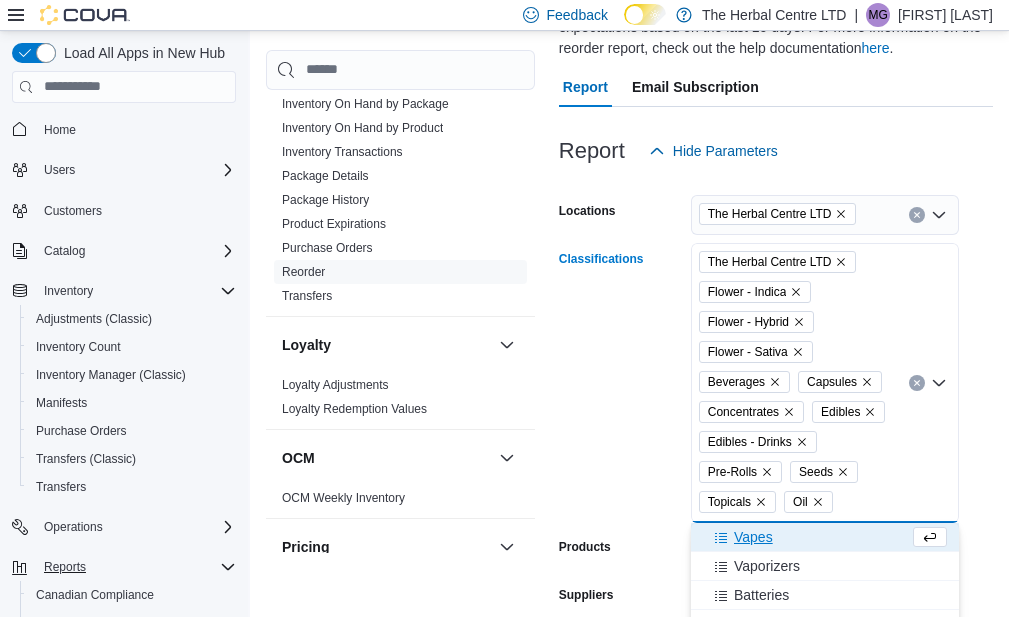 click on "Vapes" at bounding box center (753, 537) 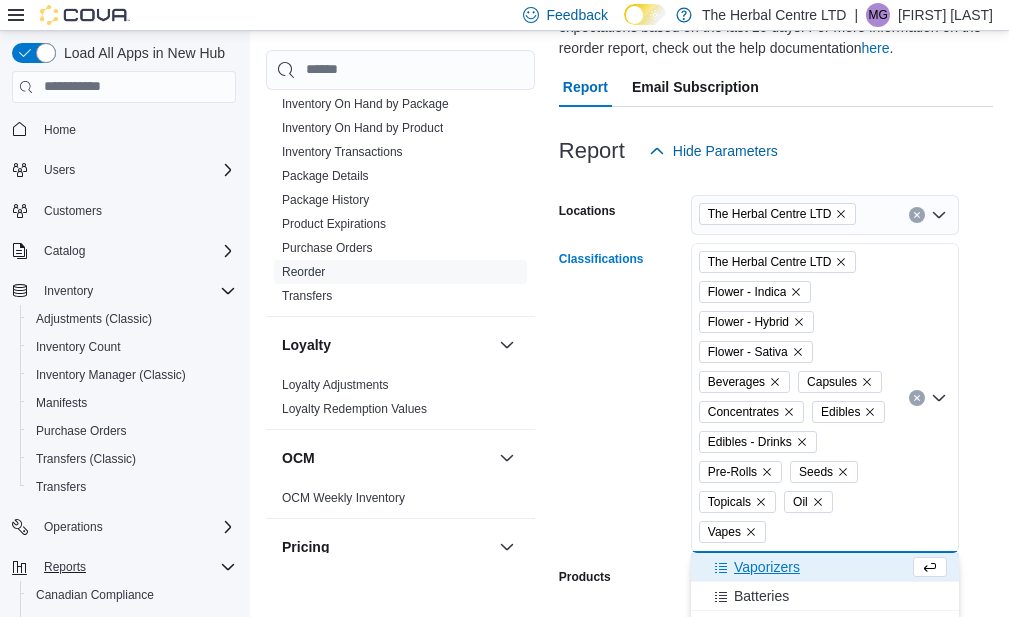 click on "Vaporizers" at bounding box center (767, 567) 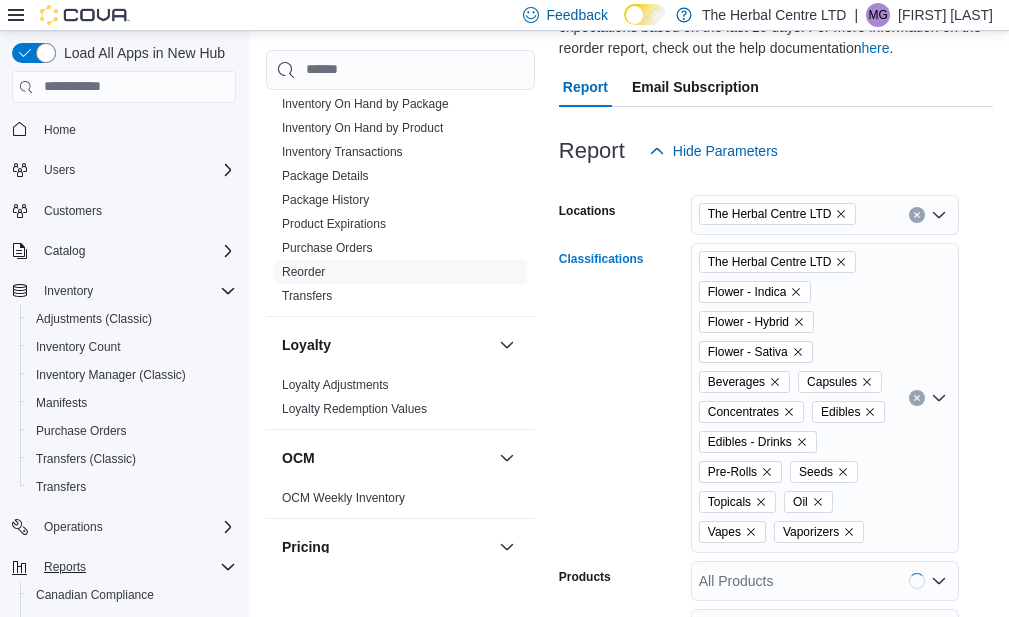 scroll, scrollTop: 472, scrollLeft: 0, axis: vertical 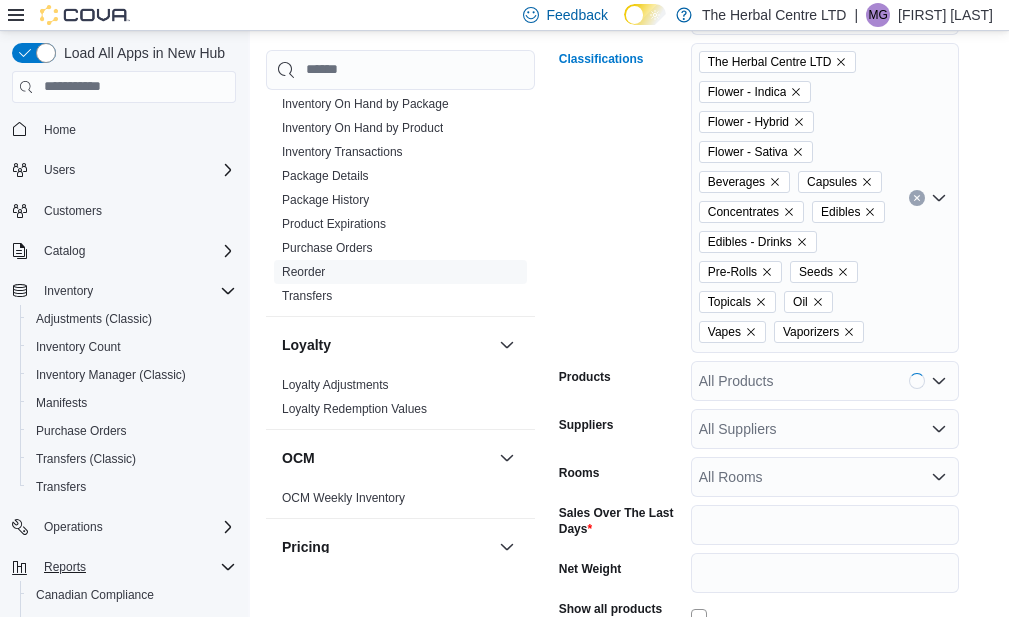 click on "The Herbal Centre LTD Flower - Indica Flower - Hybrid Flower - Sativa Beverages Capsules Concentrates Edibles Edibles - Drinks Pre-Rolls Seeds Topicals Oil Vapes Vaporizers Combo box. Selected. The Herbal Centre LTD, Flower - Indica, Flower - Hybrid, Flower - Sativa, Beverages, Capsules, Concentrates, Edibles, Edibles - Drinks, Pre-Rolls, Seeds, Topicals, Oil, Vapes, Vaporizers. Press Backspace to delete Vaporizers. Combo box input. All Classifications. Type some text or, to display a list of choices, press Down Arrow. To exit the list of choices, press Escape." at bounding box center (825, 198) 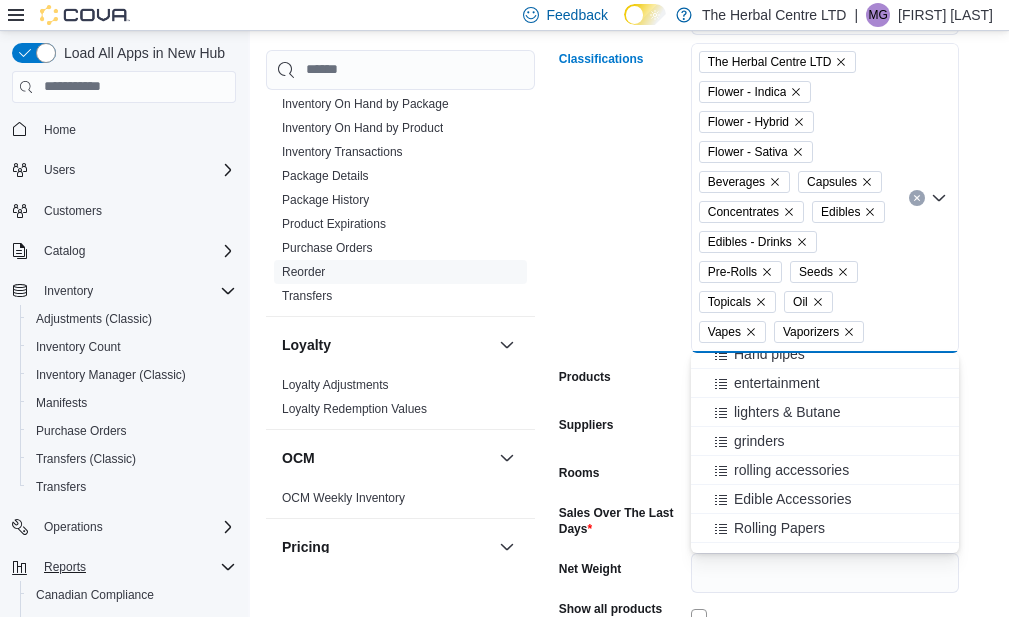 scroll, scrollTop: 0, scrollLeft: 0, axis: both 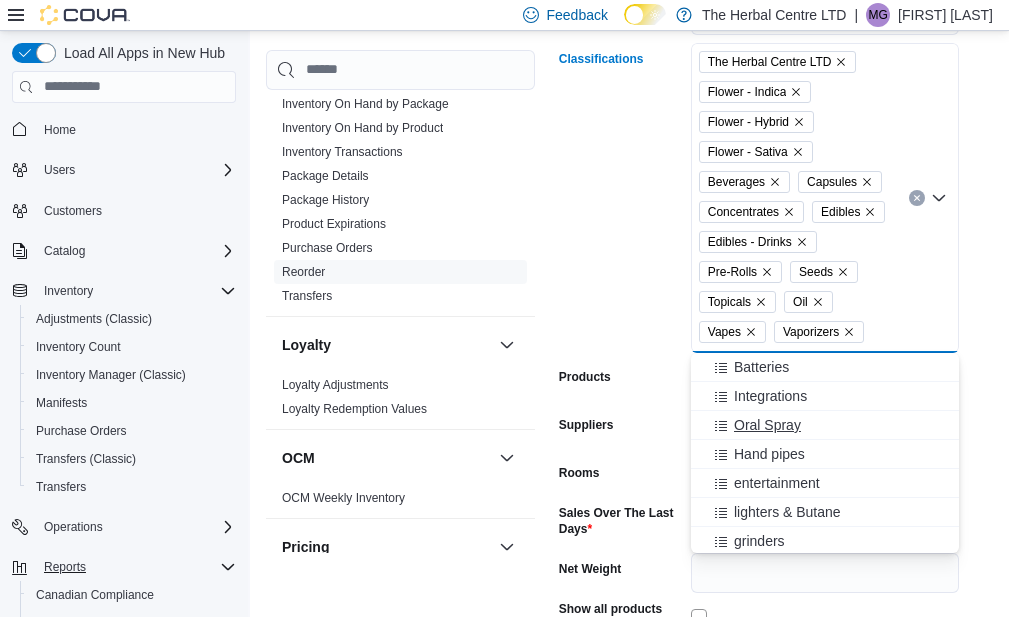click on "Oral Spray" at bounding box center (767, 425) 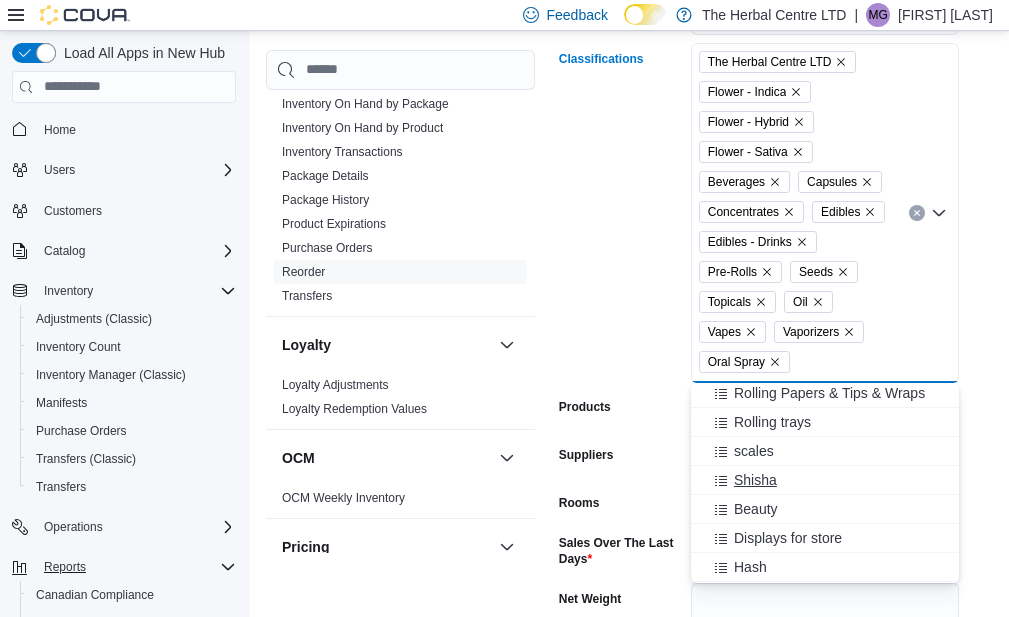 scroll, scrollTop: 757, scrollLeft: 0, axis: vertical 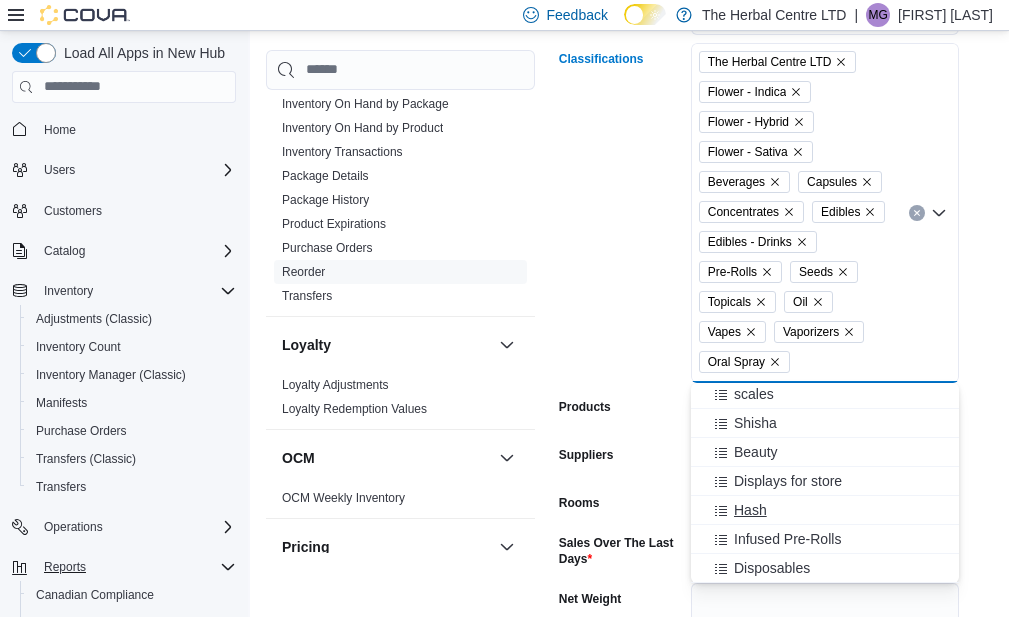 click on "Hash" at bounding box center (825, 510) 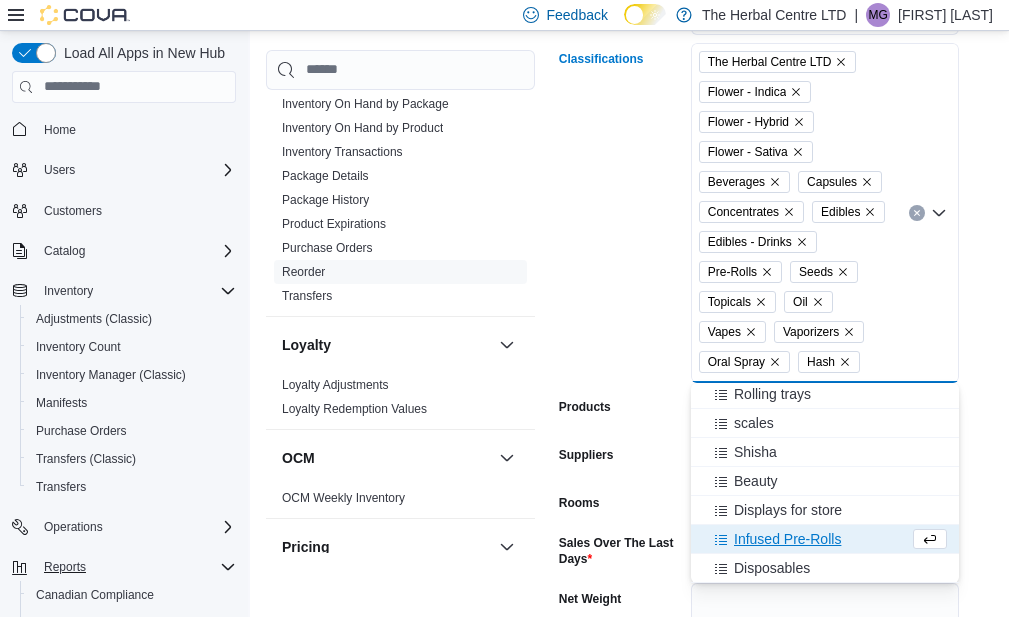 scroll, scrollTop: 728, scrollLeft: 0, axis: vertical 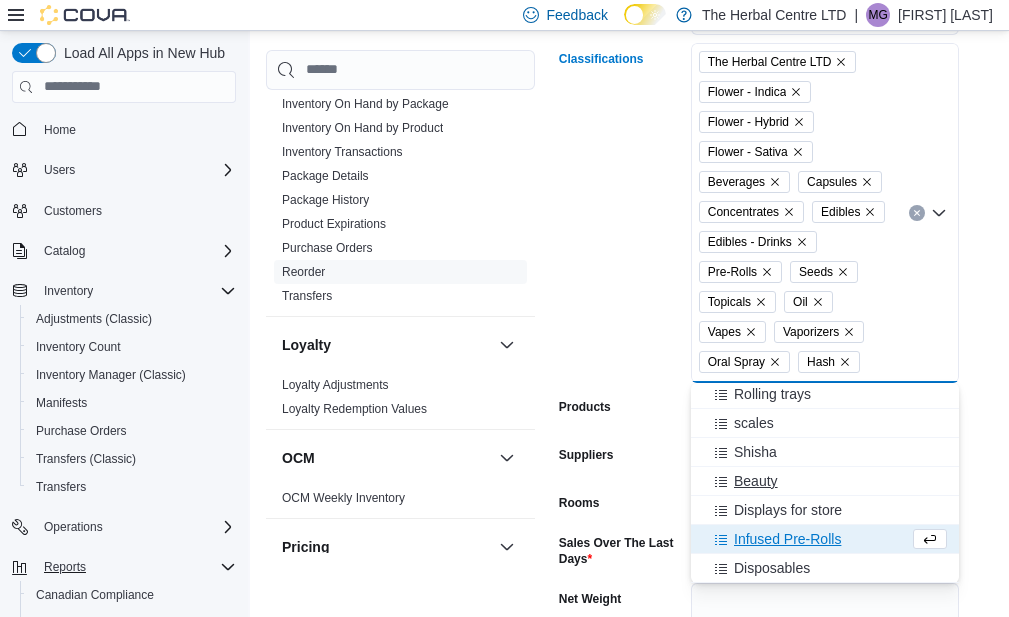 click on "Infused Pre-Rolls" at bounding box center [787, 539] 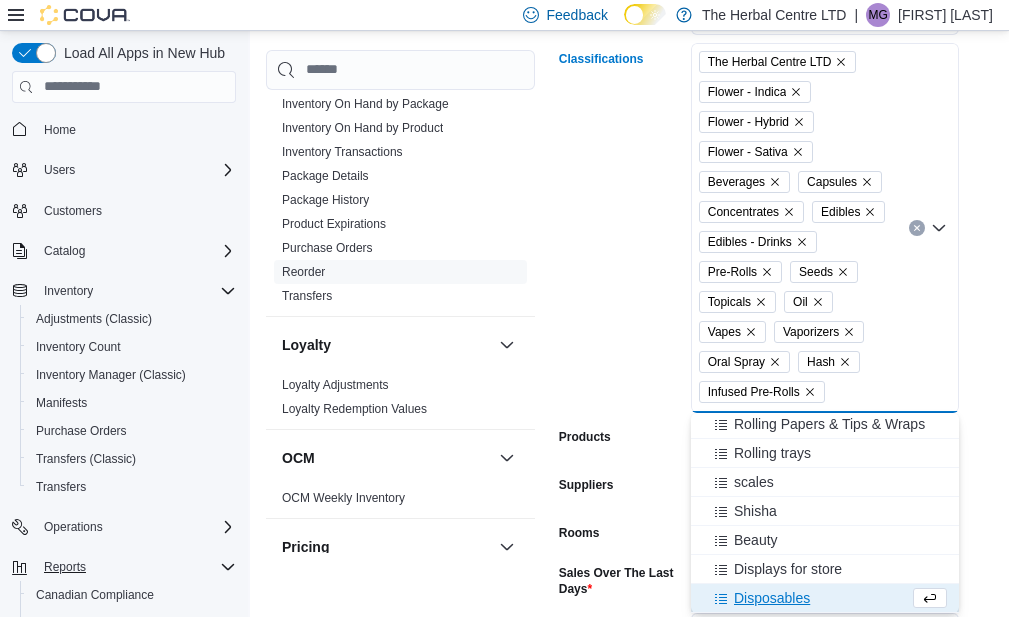 scroll, scrollTop: 699, scrollLeft: 0, axis: vertical 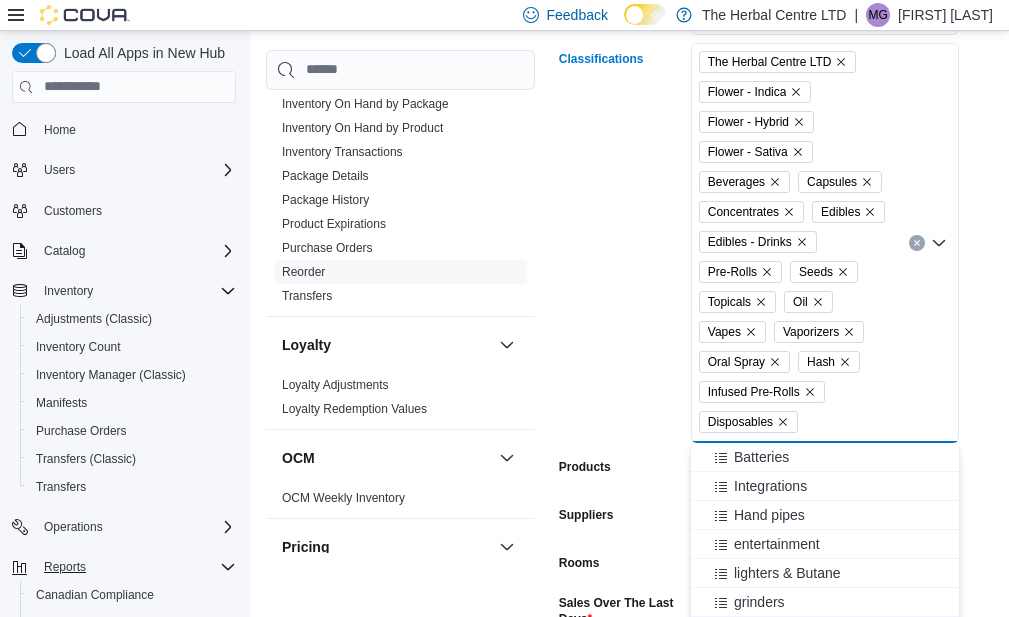 click on "Locations The Herbal Centre LTD Classifications The Herbal Centre LTD Flower - Indica Flower - Hybrid Flower - Sativa Beverages Capsules Concentrates Edibles Edibles - Drinks Pre-Rolls Seeds Topicals Oil Vapes Vaporizers Oral Spray Hash Infused Pre-Rolls Disposables Combo box. Selected. The Herbal Centre LTD, Flower - Indica, Flower - Hybrid, Flower - Sativa, Beverages, Capsules, Concentrates, Edibles, Edibles - Drinks, Pre-Rolls, Seeds, Topicals, Oil, Vapes, Vaporizers, Oral Spray, Hash, Infused Pre-Rolls, Disposables. Press Backspace to delete Disposables. Combo box input. All Classifications. Type some text or, to display a list of choices, press Down Arrow. To exit the list of choices, press Escape. Products All Products Suppliers All Suppliers Rooms All Rooms Sales Over The Last Days * Net Weight Show all products per location Show in stock only Export  Run Report" at bounding box center [776, 398] 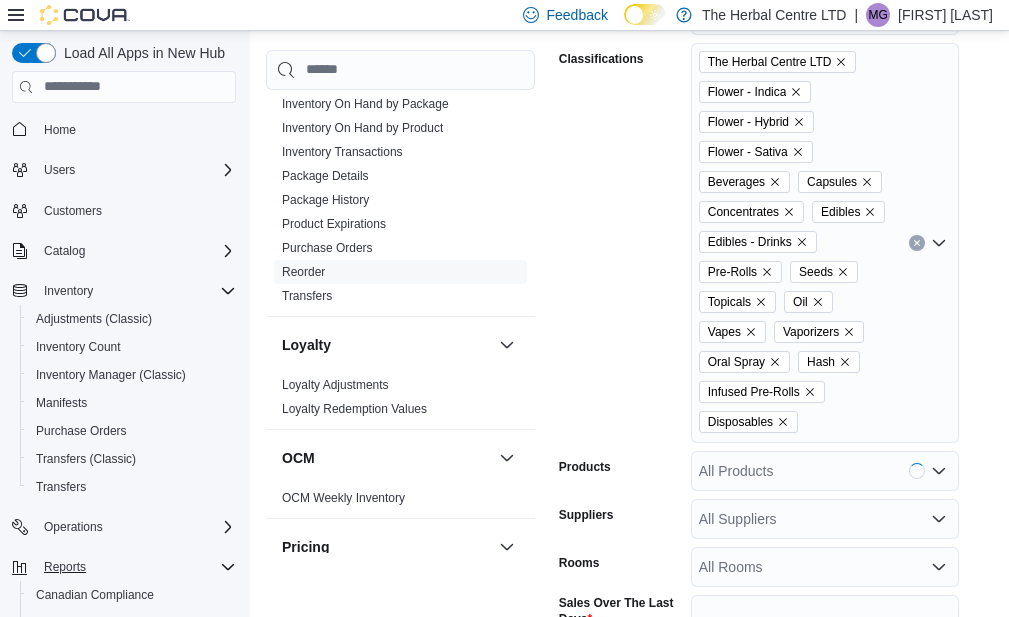 click on "All Suppliers" at bounding box center (825, 519) 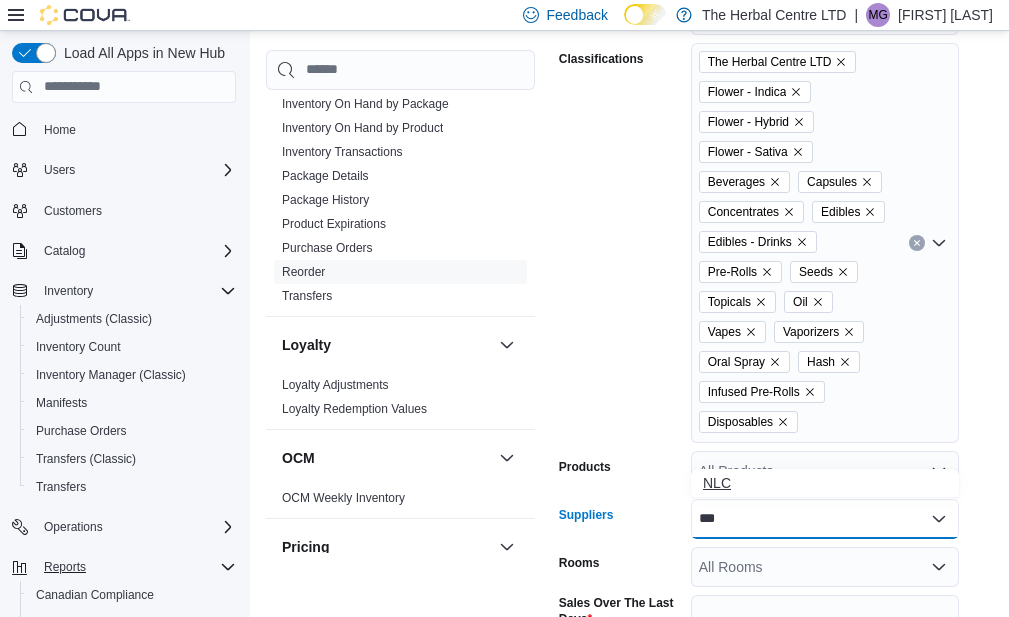 type on "***" 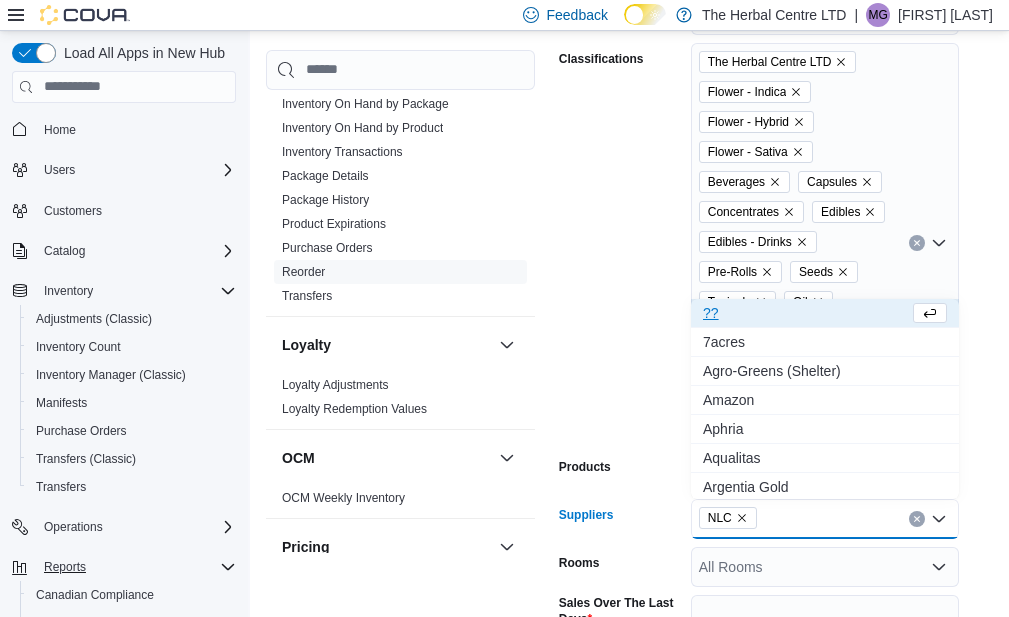 click on "Locations The Herbal Centre LTD Classifications The Herbal Centre LTD Flower - Indica Flower - Hybrid Flower - Sativa Beverages Capsules Concentrates Edibles Edibles - Drinks Pre-Rolls Seeds Topicals Oil Vapes Vaporizers Oral Spray Hash Infused Pre-Rolls Disposables Products All Products Suppliers NLC Combo box. Selected. NLC. Press Backspace to delete NLC. Combo box input. All Suppliers. Type some text or, to display a list of choices, press Down Arrow. To exit the list of choices, press Escape. Rooms All Rooms Sales Over The Last Days * Net Weight Show all products per location Show in stock only Export  Run Report" at bounding box center (776, 398) 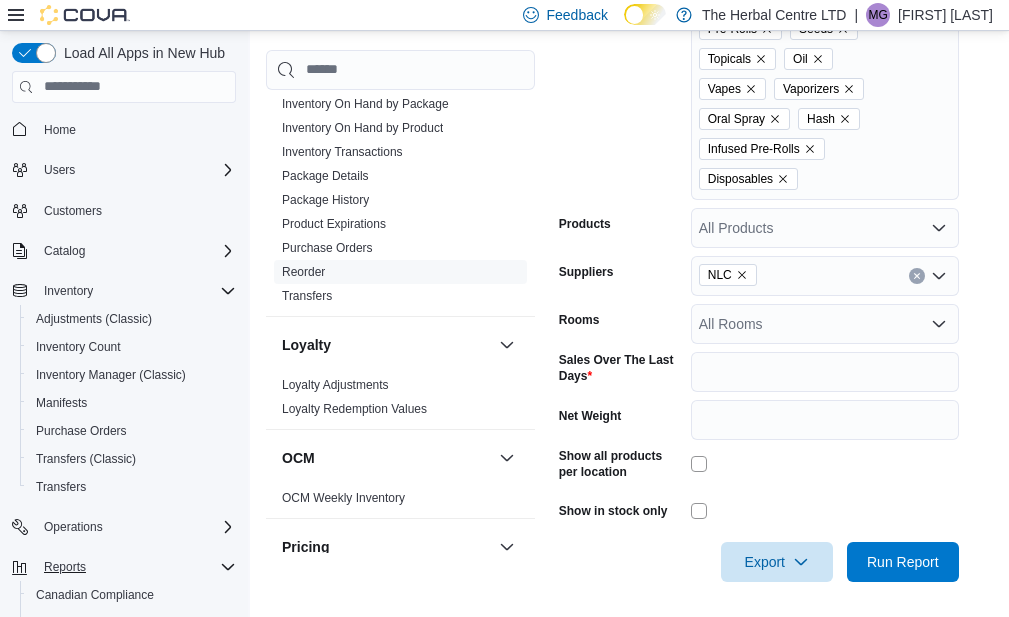 scroll, scrollTop: 720, scrollLeft: 0, axis: vertical 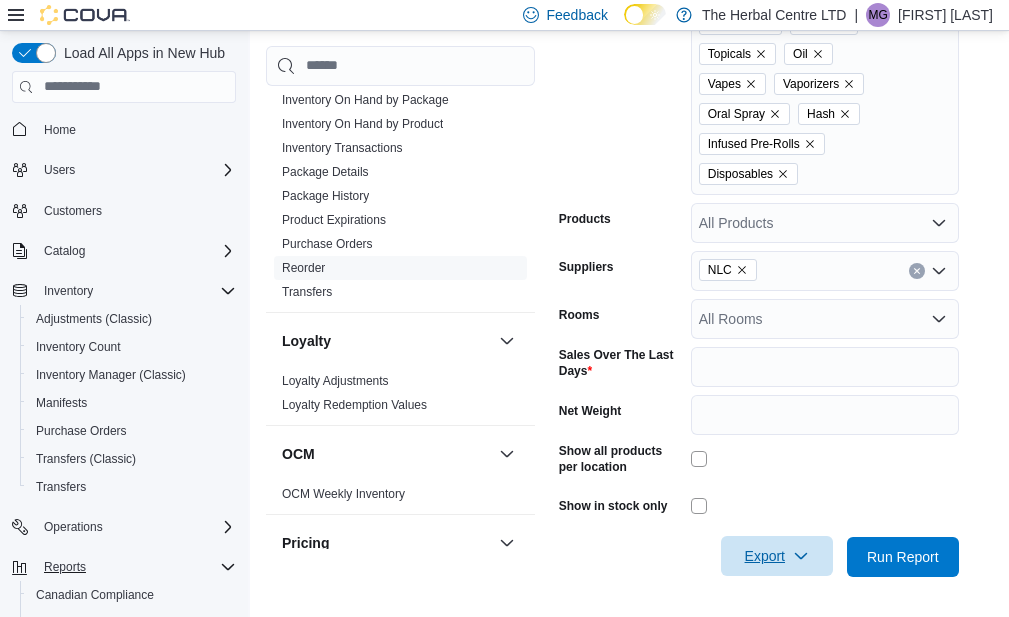 click on "Export" at bounding box center [777, 556] 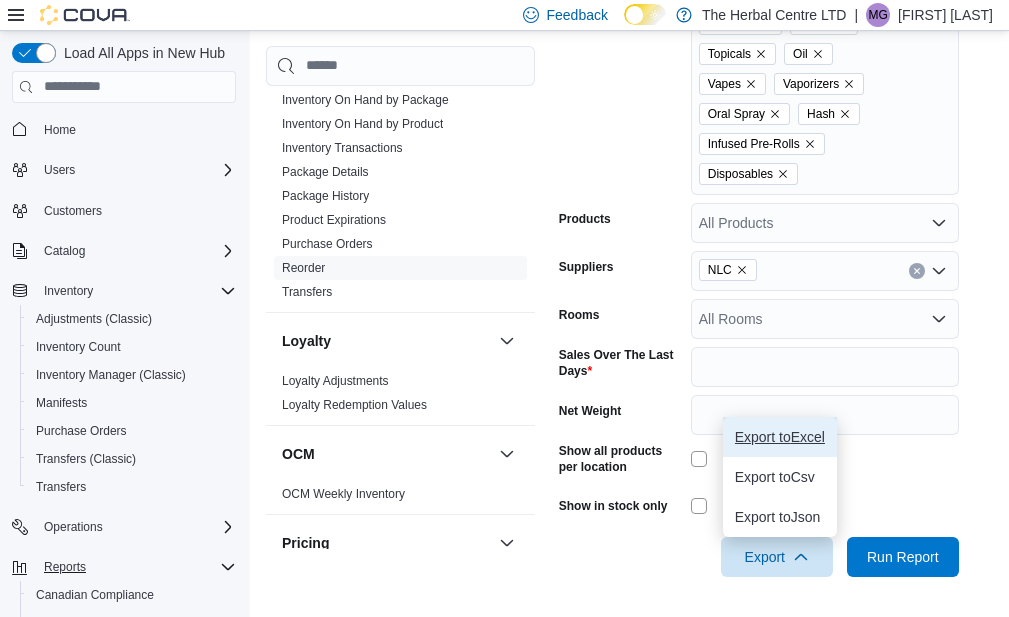 click on "Export to  Excel" at bounding box center [780, 437] 